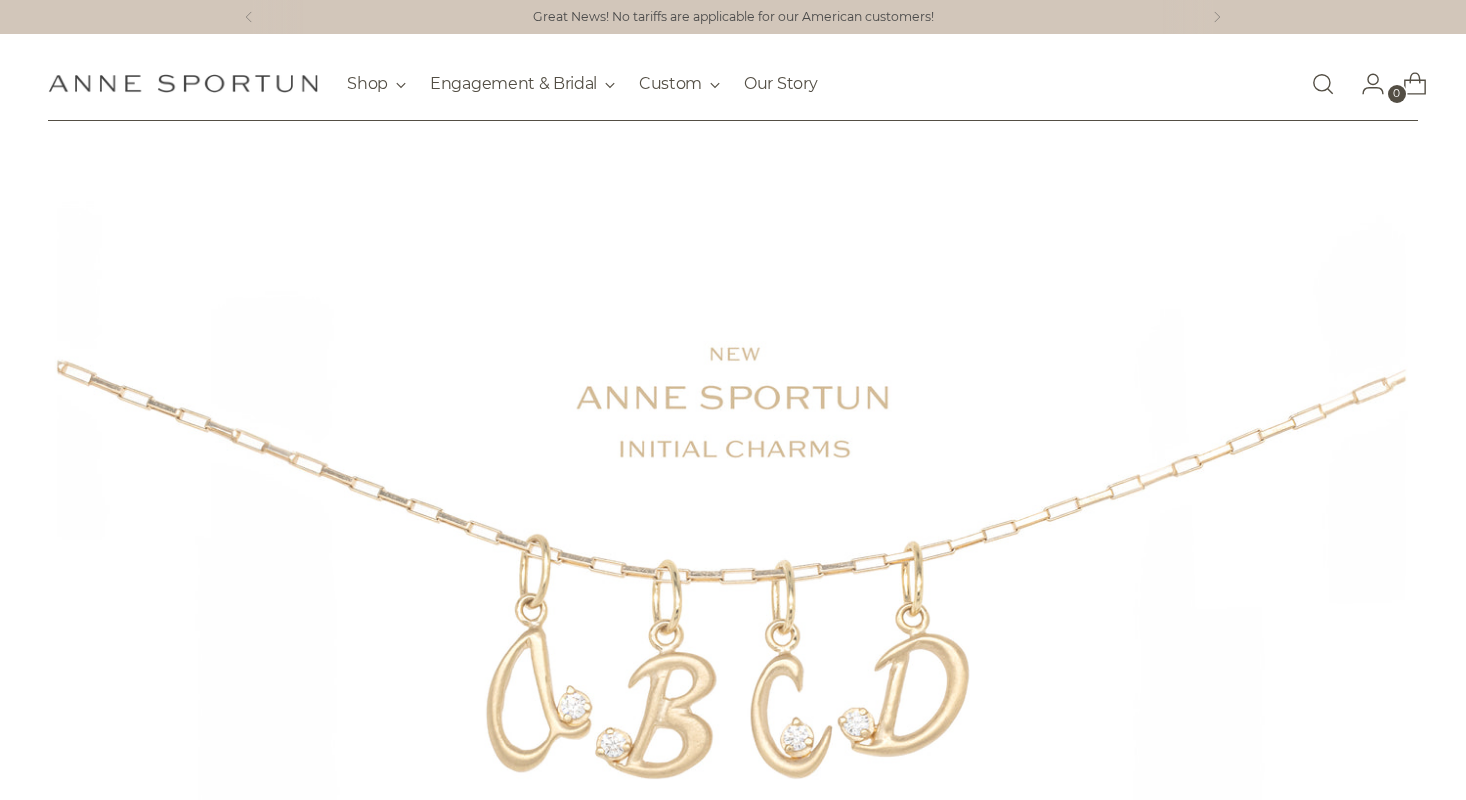 scroll, scrollTop: 0, scrollLeft: 0, axis: both 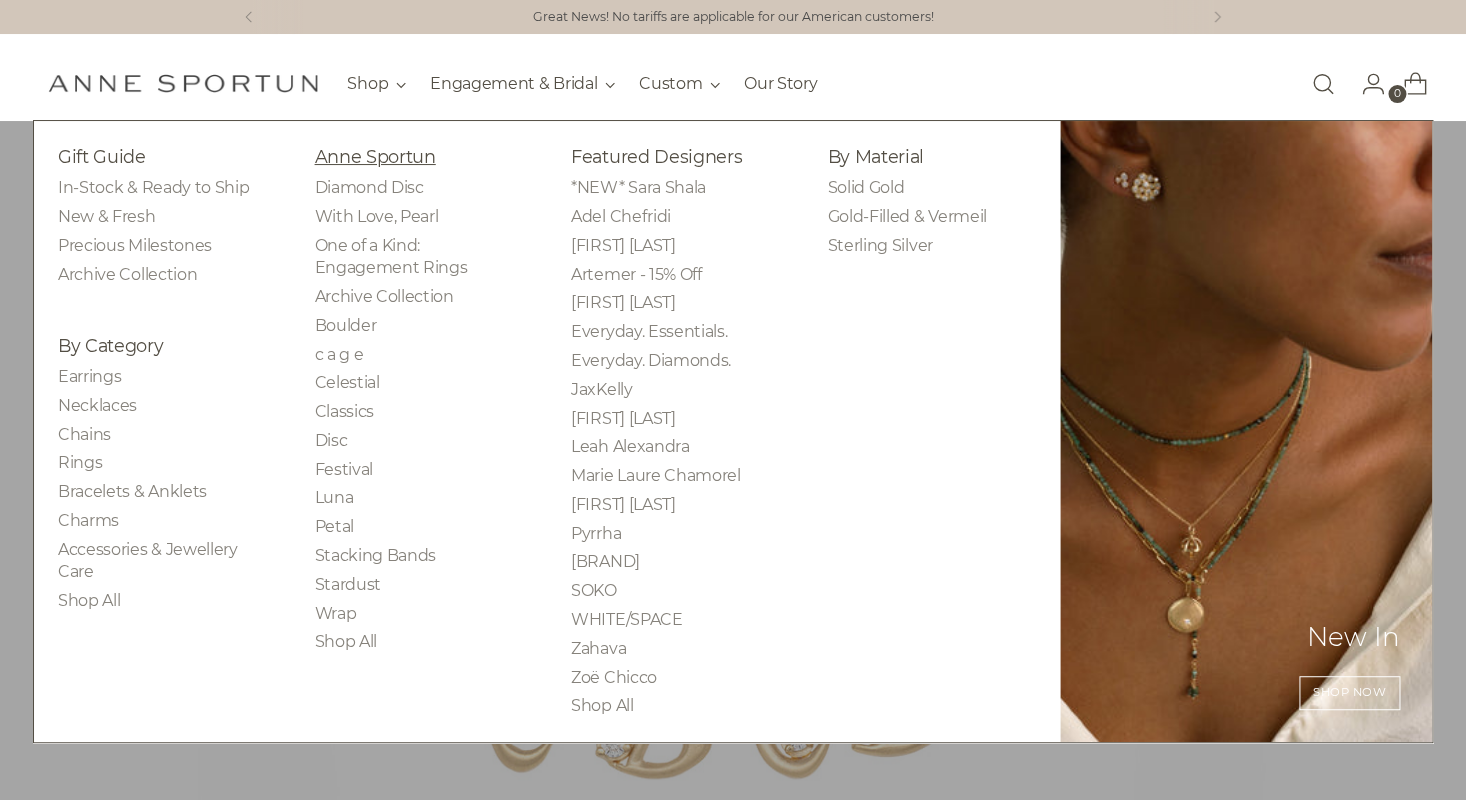 click on "Anne Sportun" at bounding box center (374, 156) 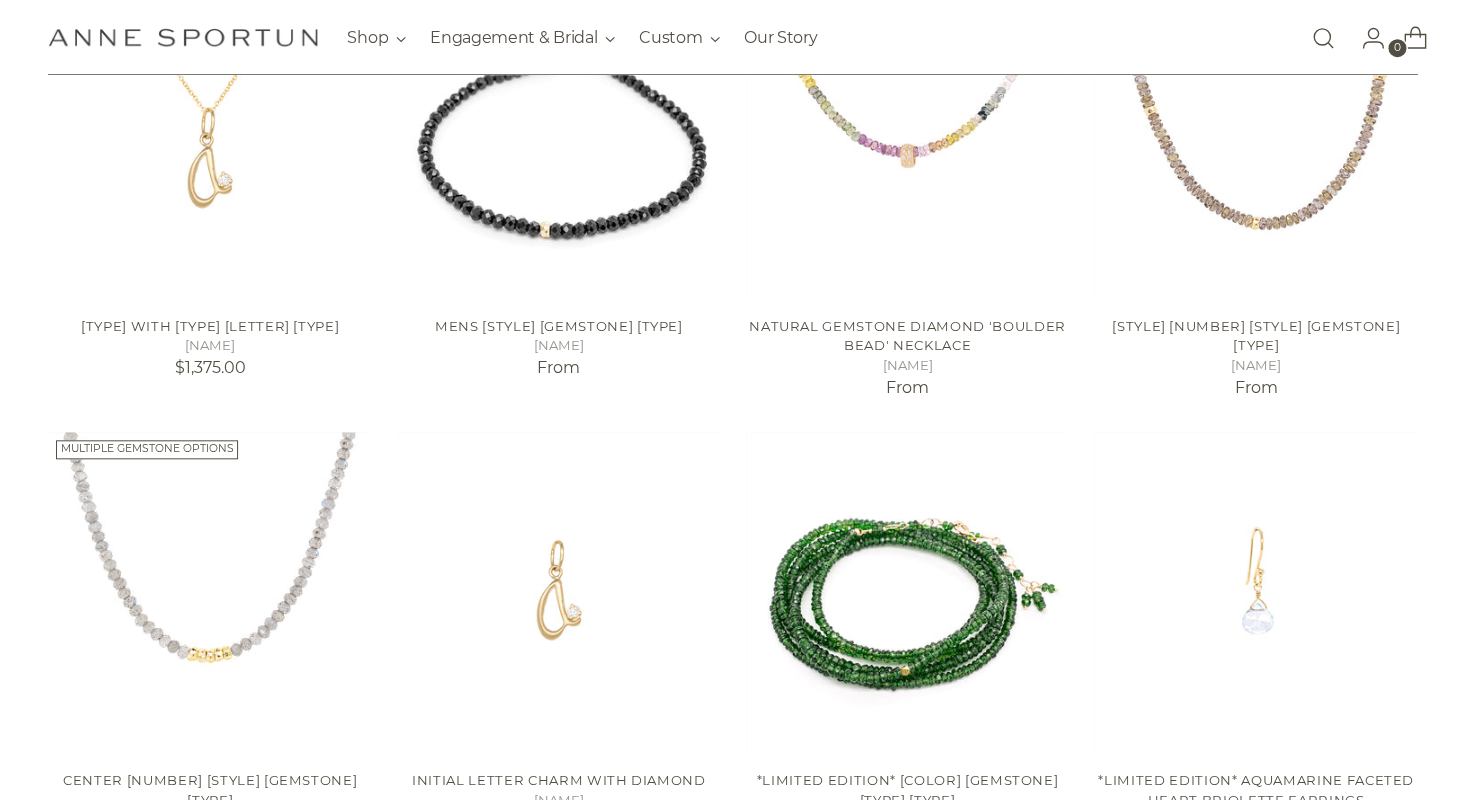 scroll, scrollTop: 0, scrollLeft: 0, axis: both 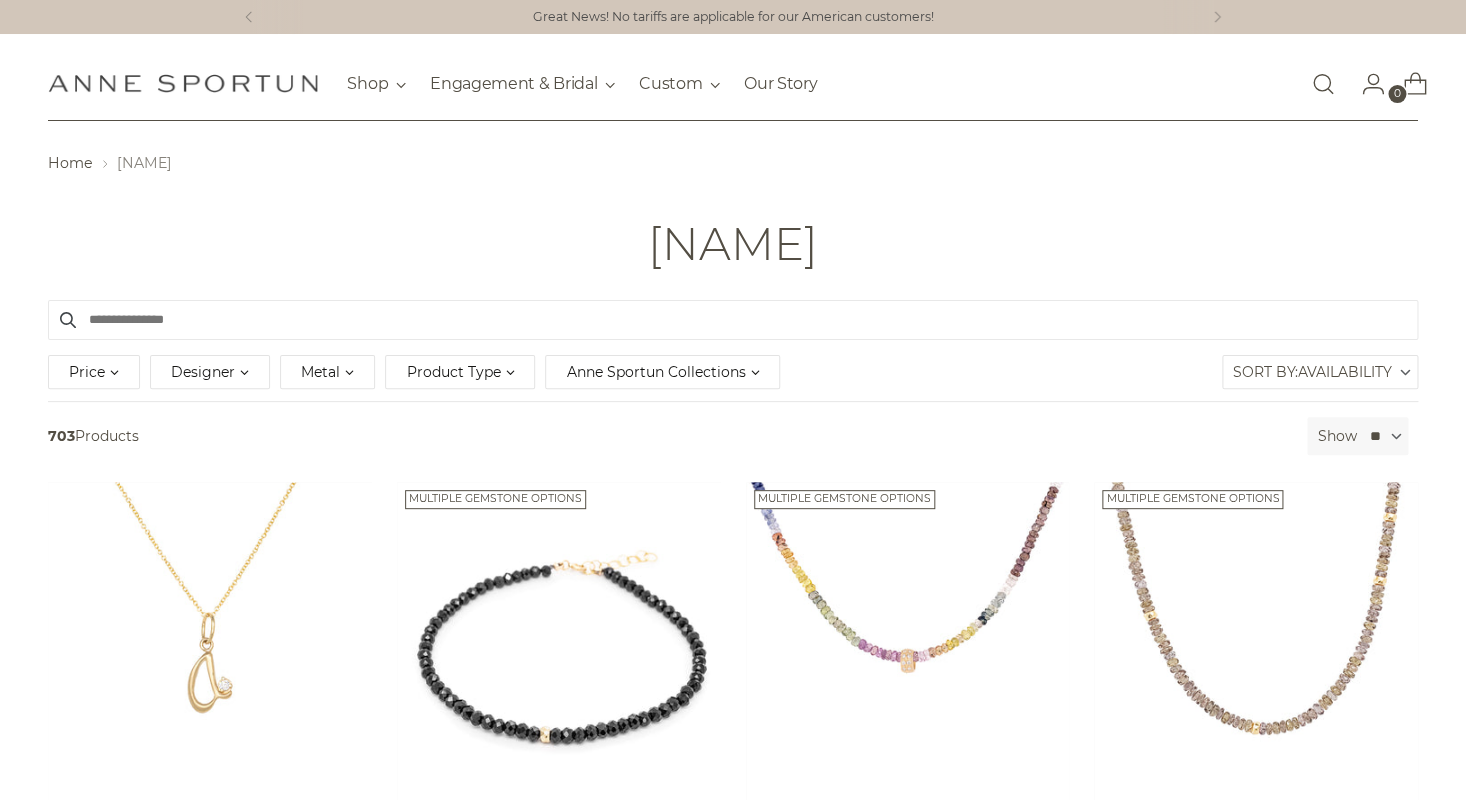click on "Product Type" at bounding box center (460, 372) 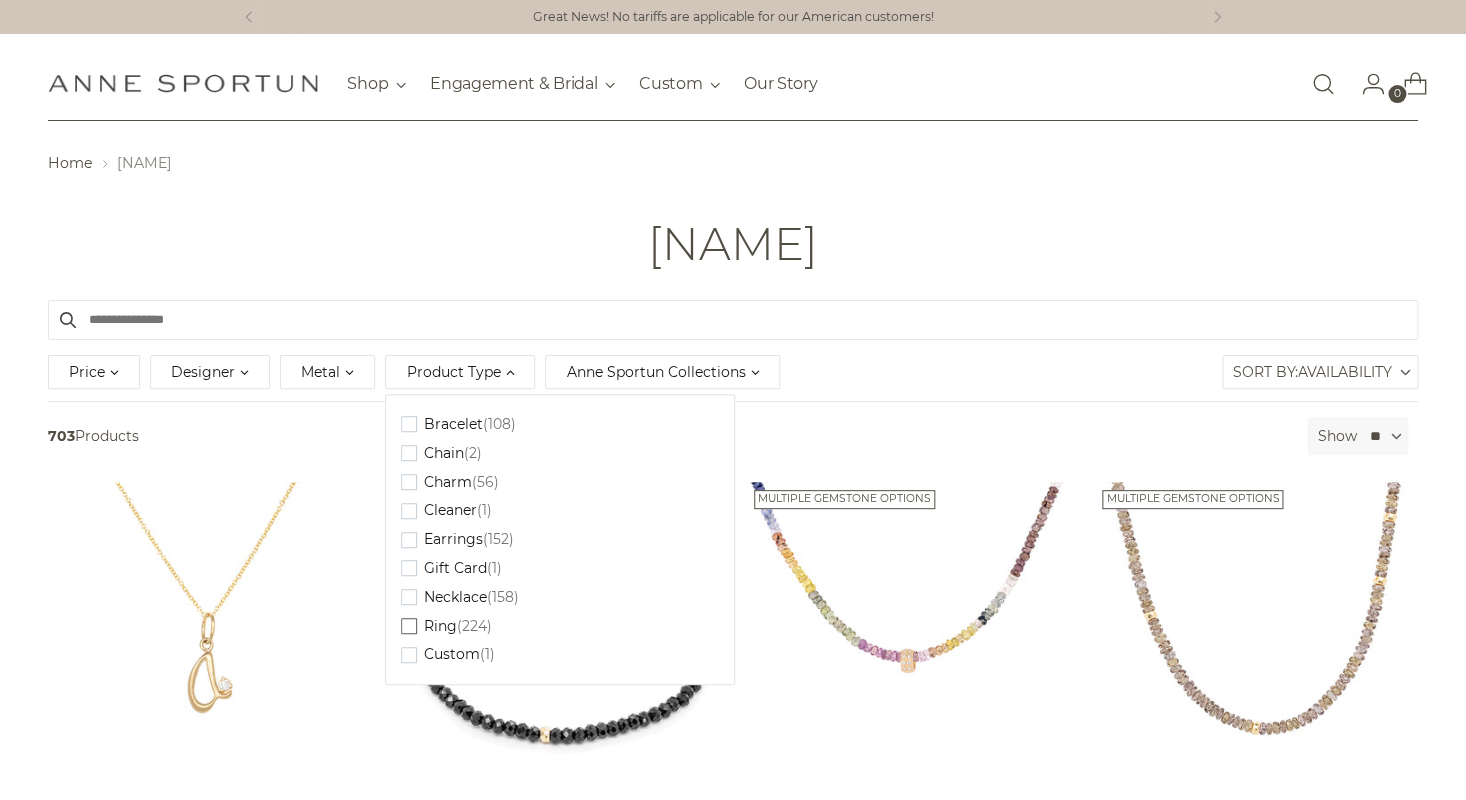 click on "(224)" at bounding box center [498, 424] 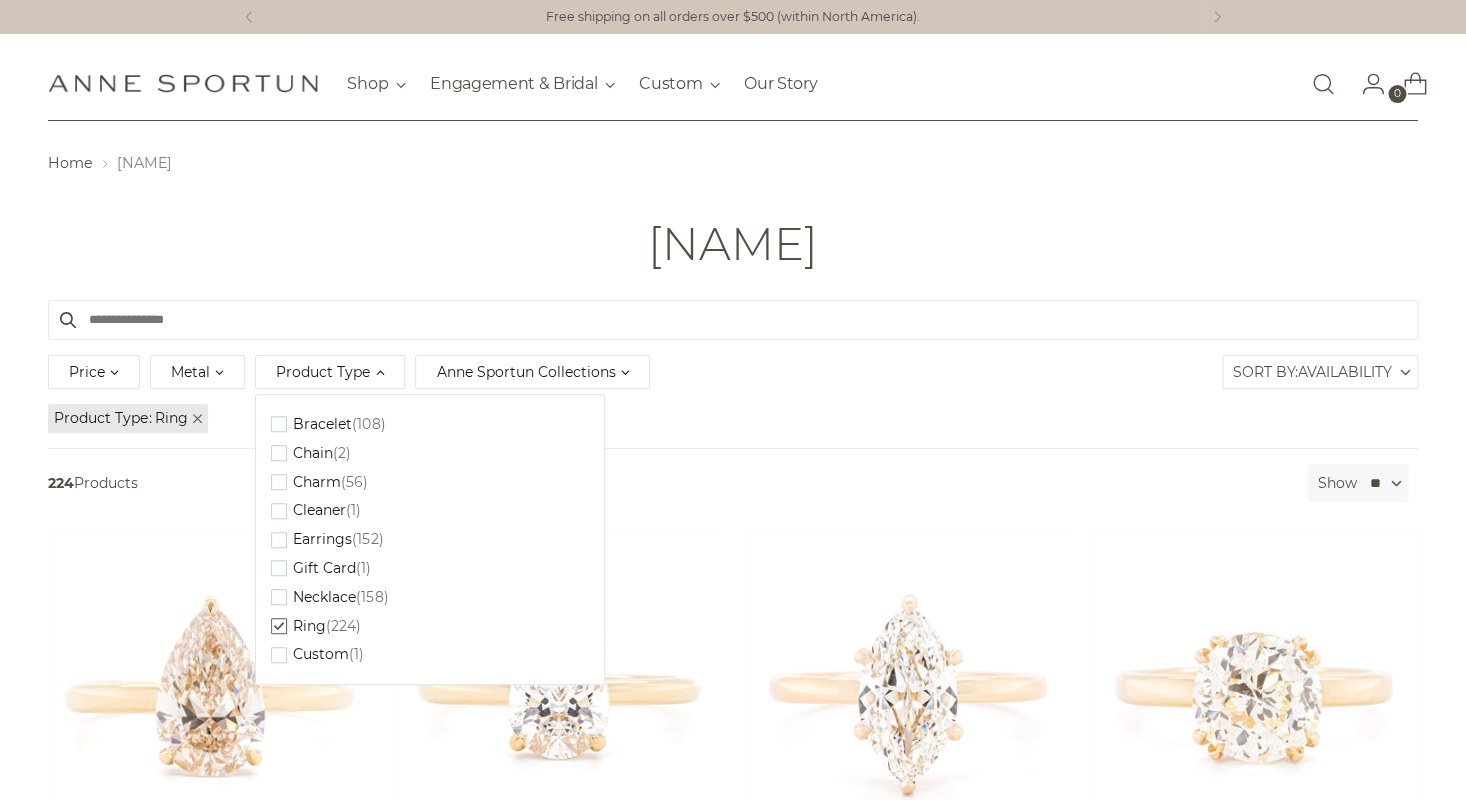 click on "Availability" at bounding box center [1345, 372] 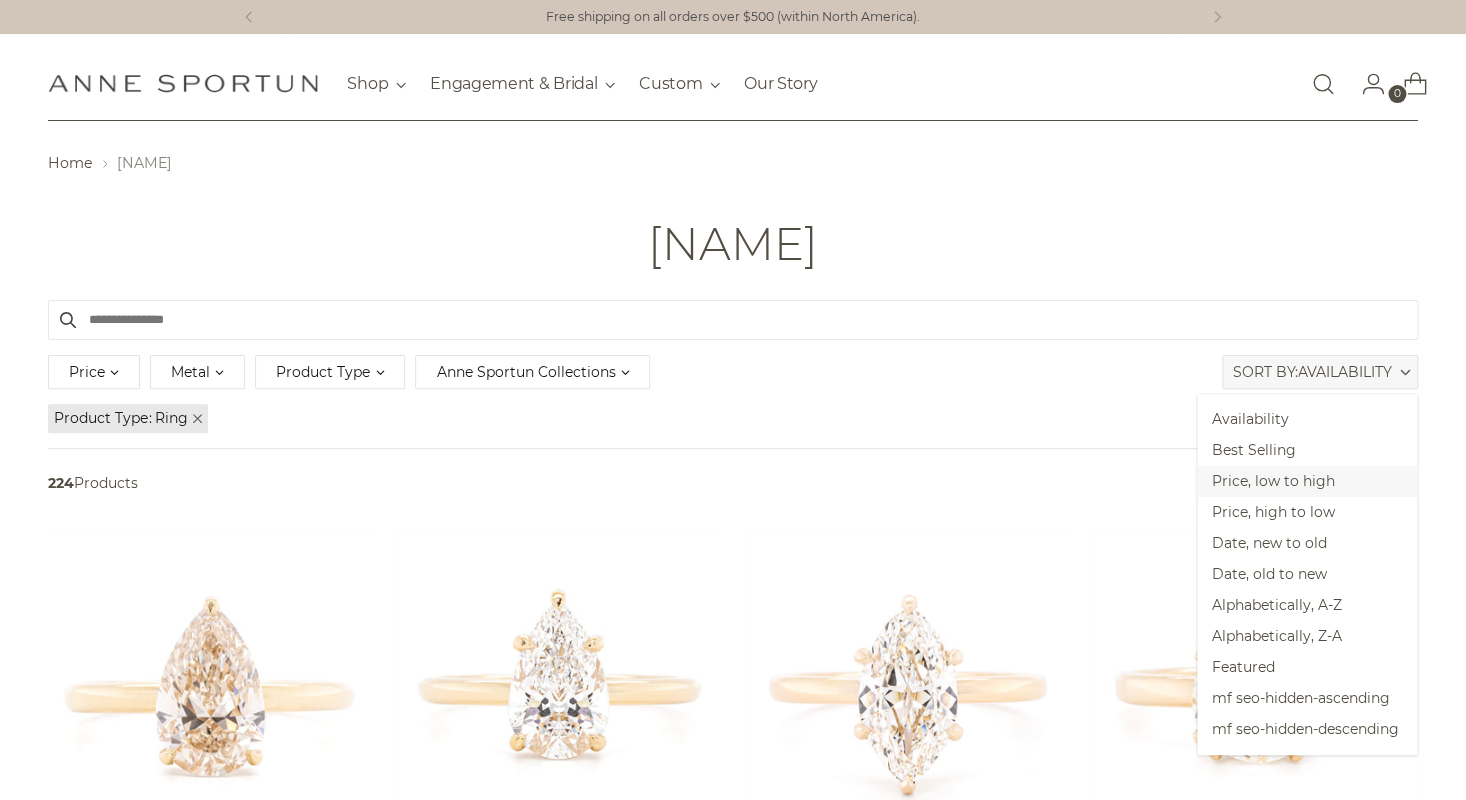 click on "Price, low to high" at bounding box center [1307, 481] 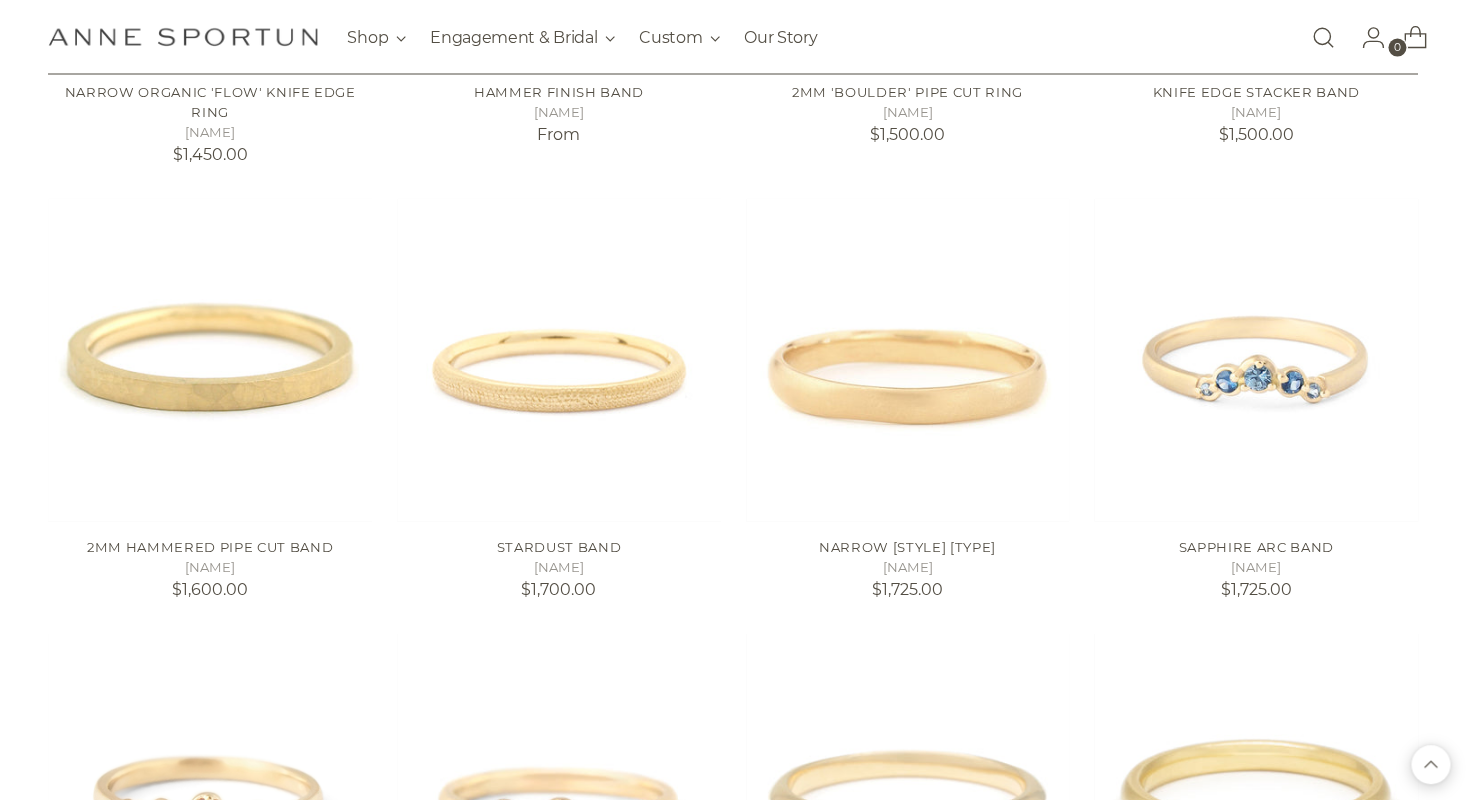 scroll, scrollTop: 1749, scrollLeft: 0, axis: vertical 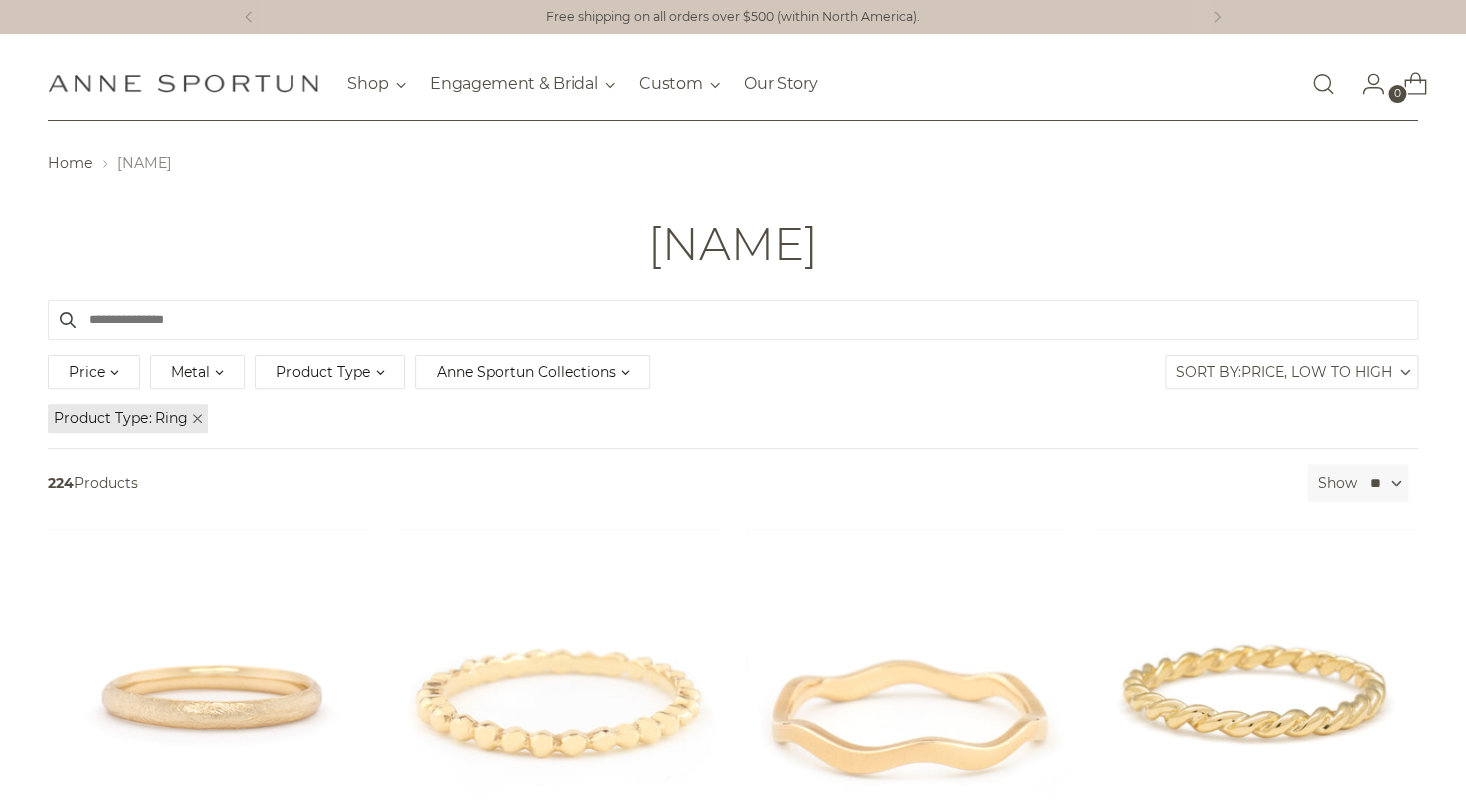 click on "Product Type" at bounding box center (323, 372) 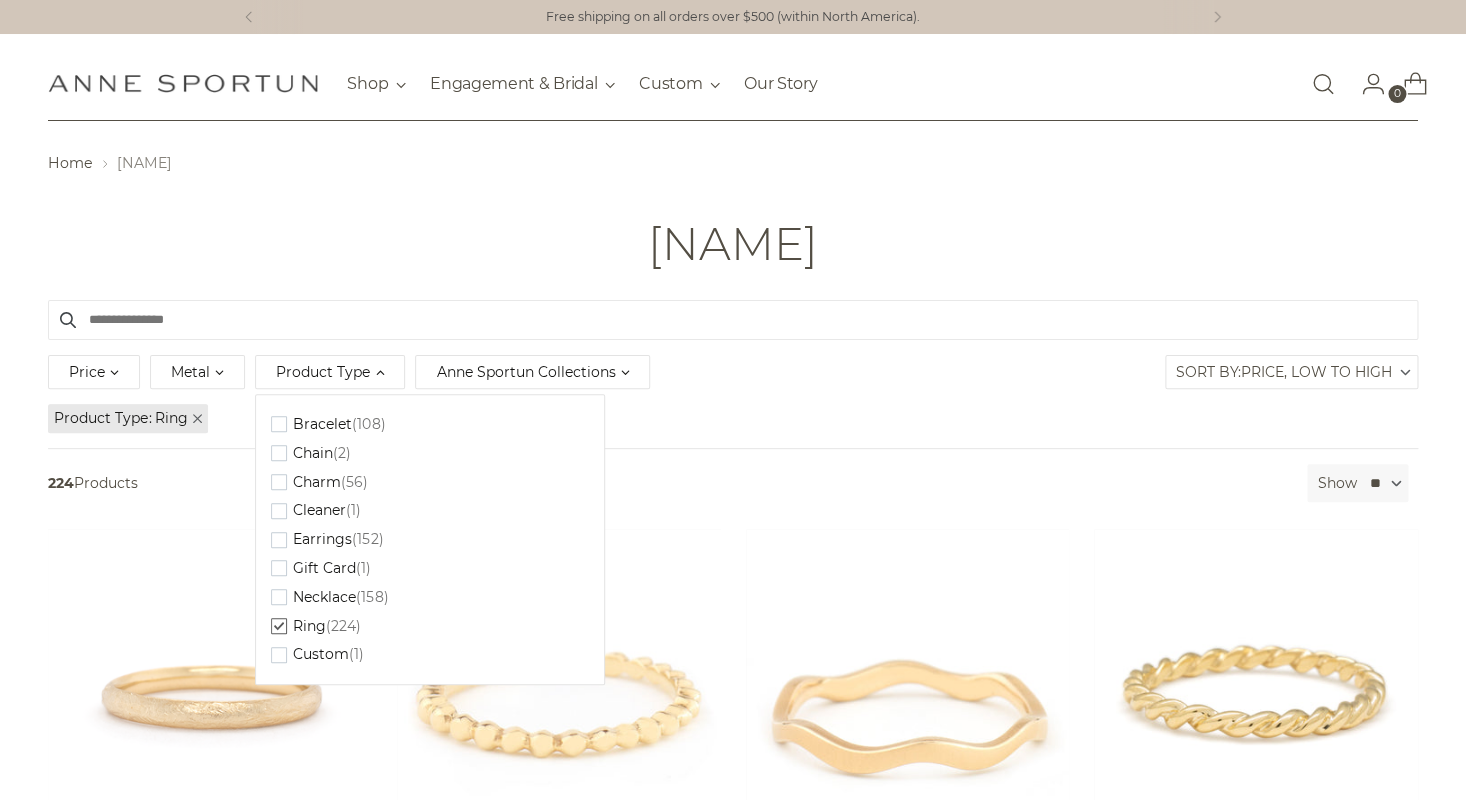 drag, startPoint x: 283, startPoint y: 625, endPoint x: 284, endPoint y: 613, distance: 12.0415945 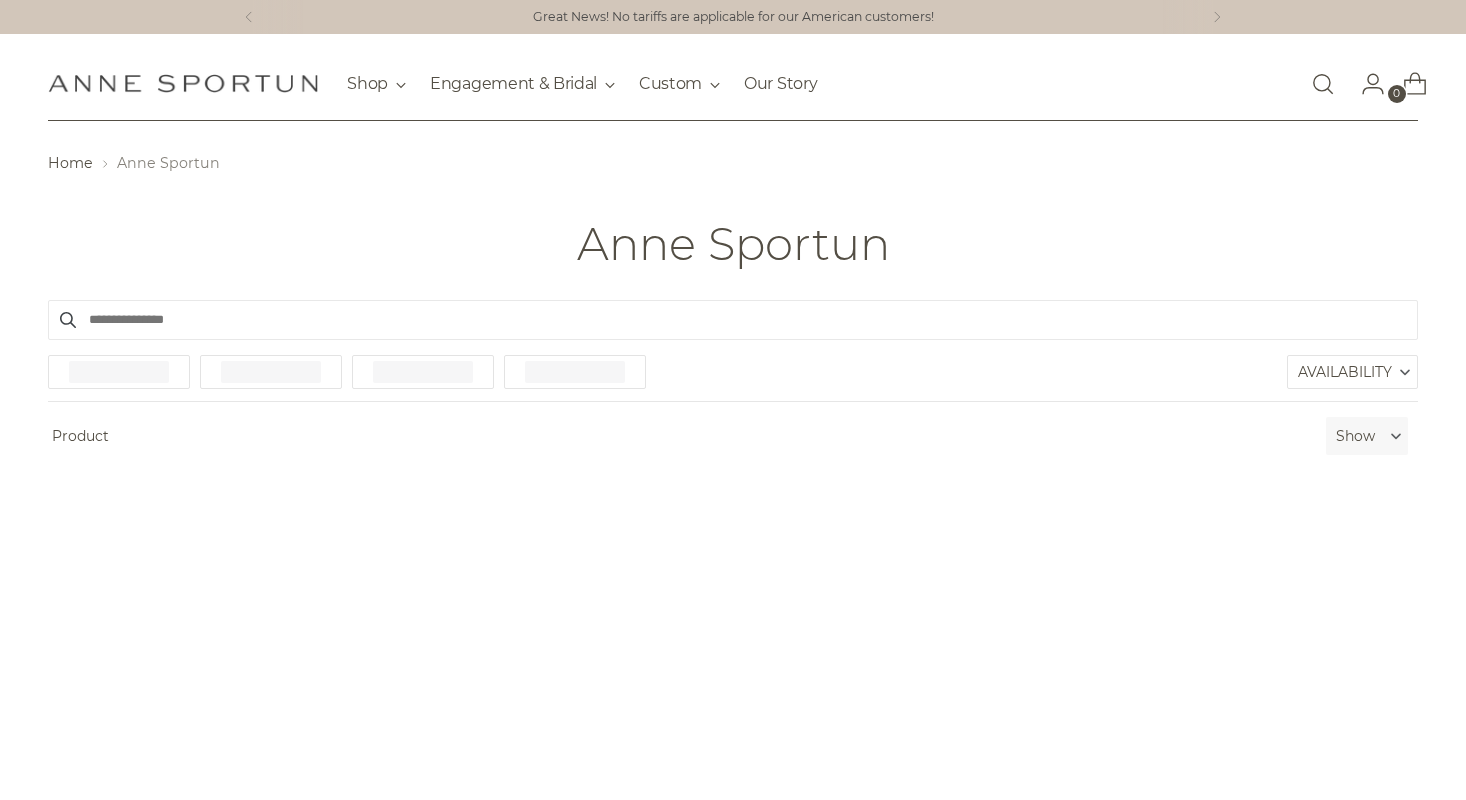 scroll, scrollTop: 0, scrollLeft: 0, axis: both 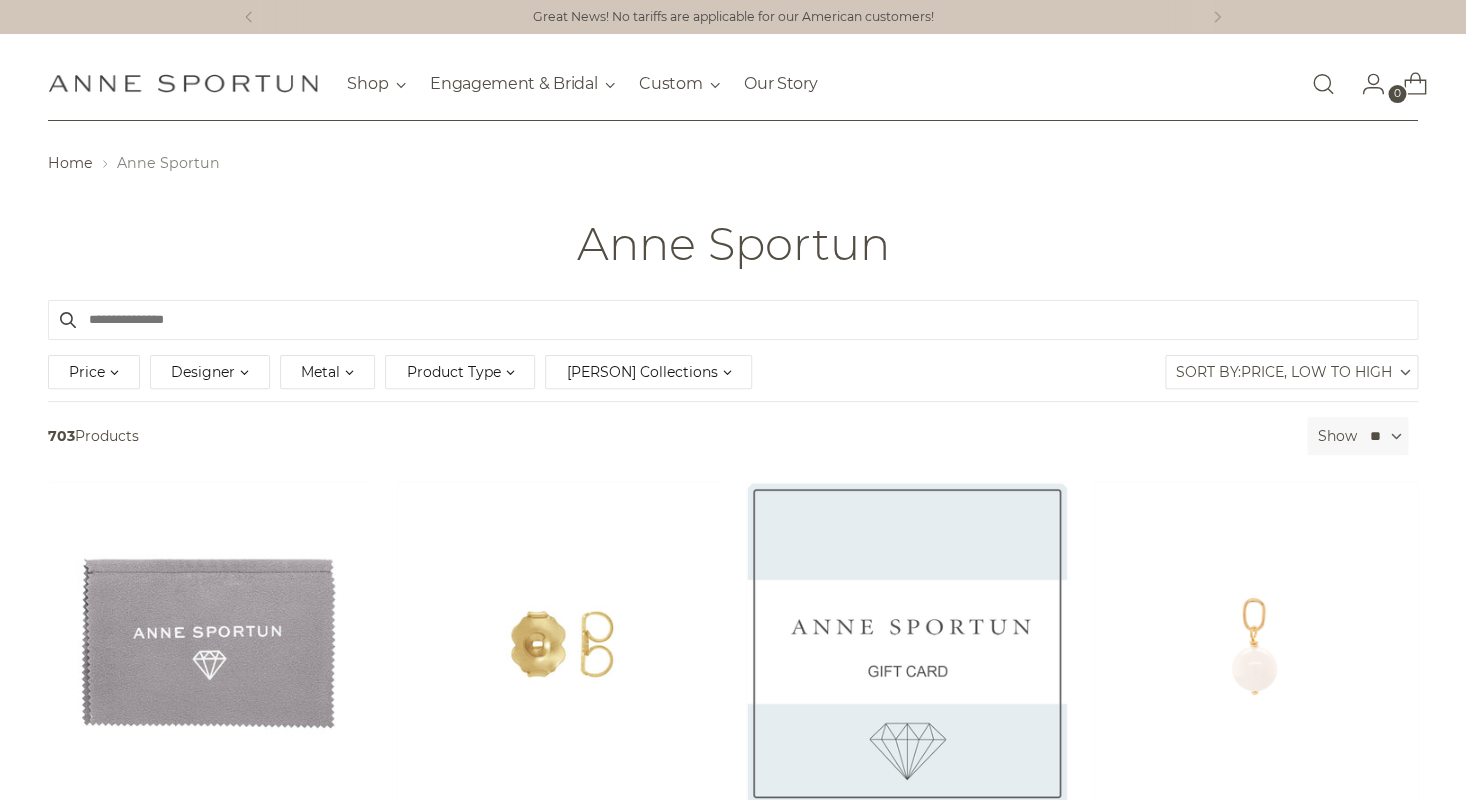 click on "Product Type" at bounding box center (453, 372) 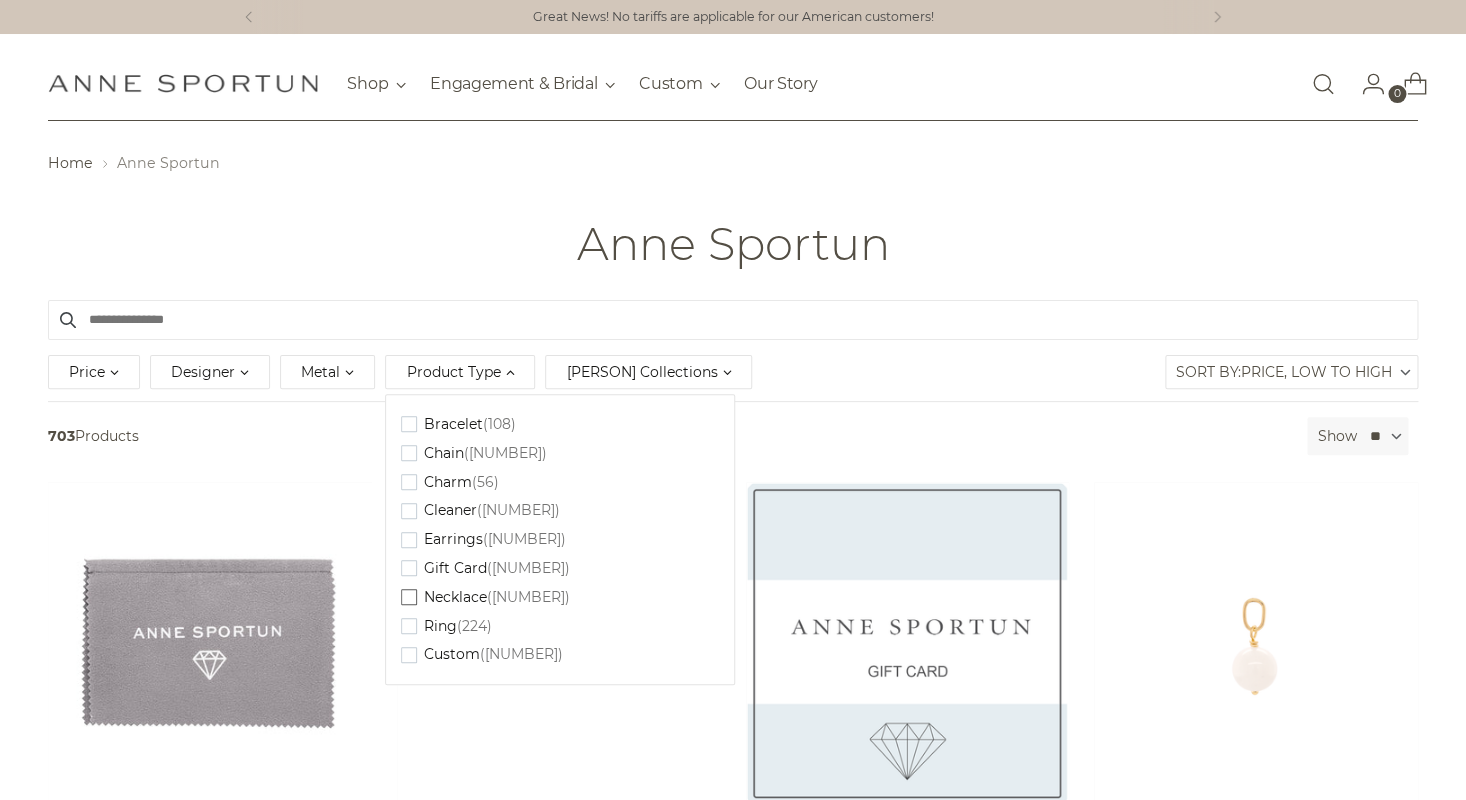 click on "Necklace" at bounding box center [452, 424] 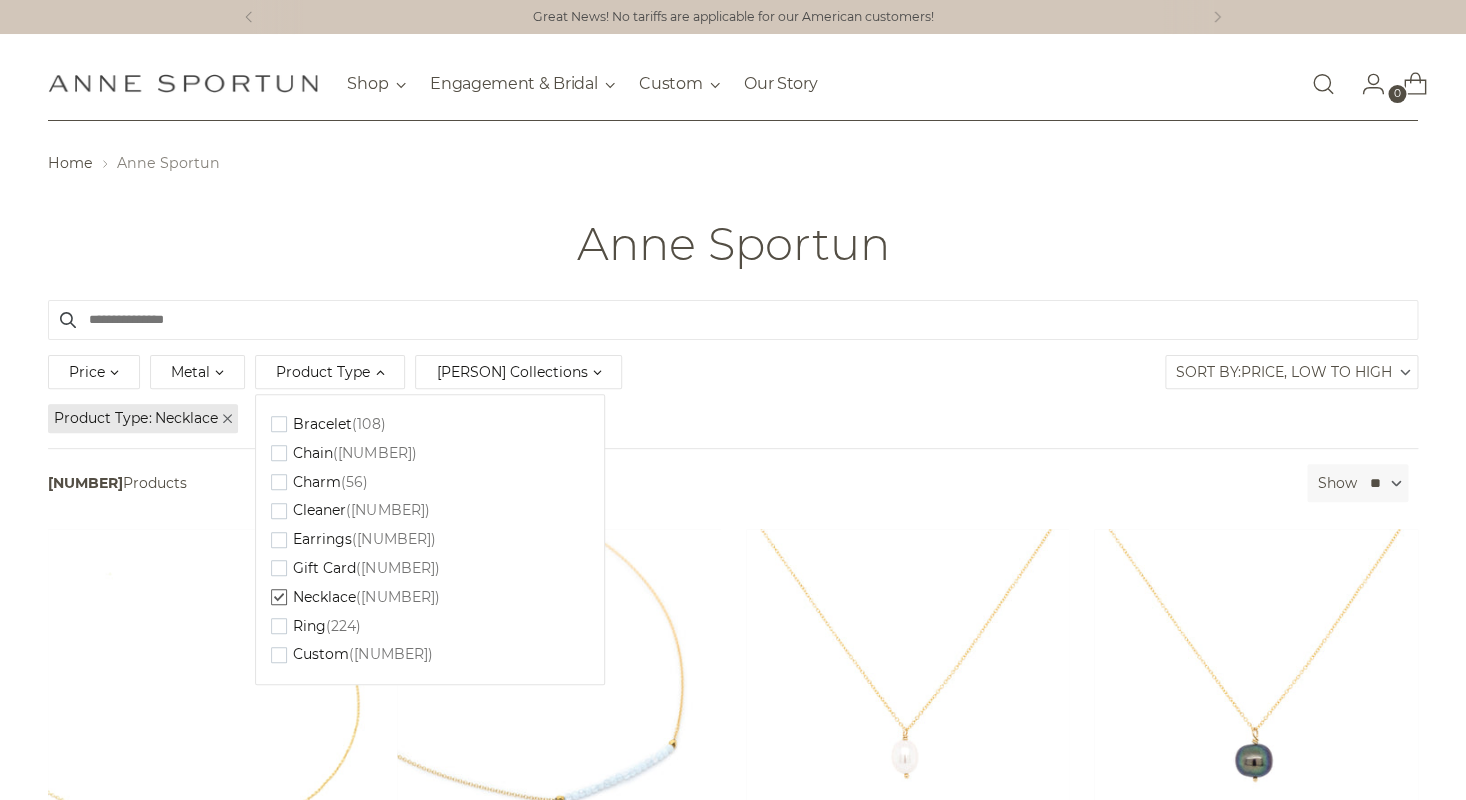 click on "Price
***
-
*****
Metal
14k & 18k Yellow Gold
(11)
14k White Gold
(103)
14k Yellow Gold
(5)
18k Yellow Gold
(120)
Product Type
Clear" at bounding box center [732, 375] 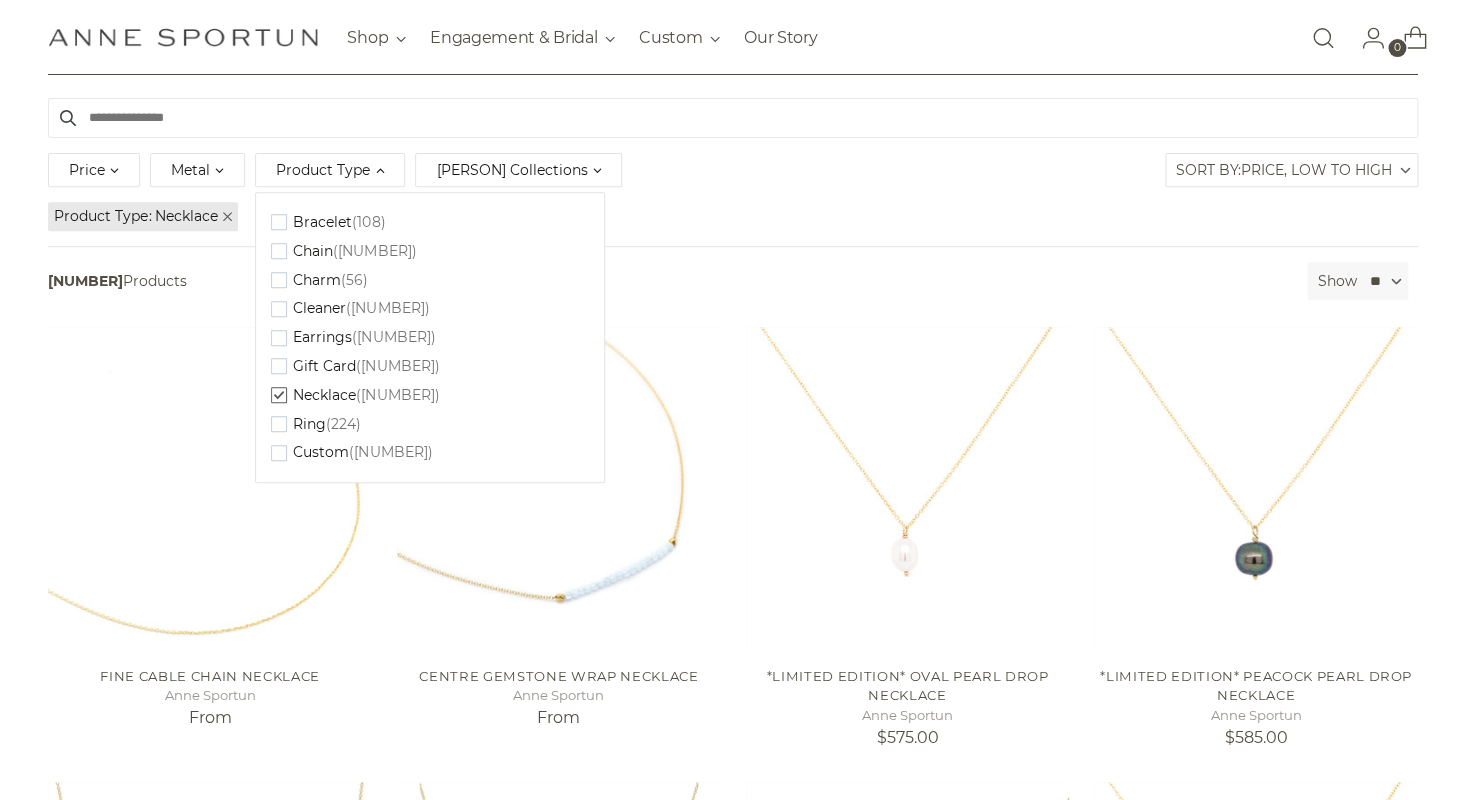 scroll, scrollTop: 279, scrollLeft: 0, axis: vertical 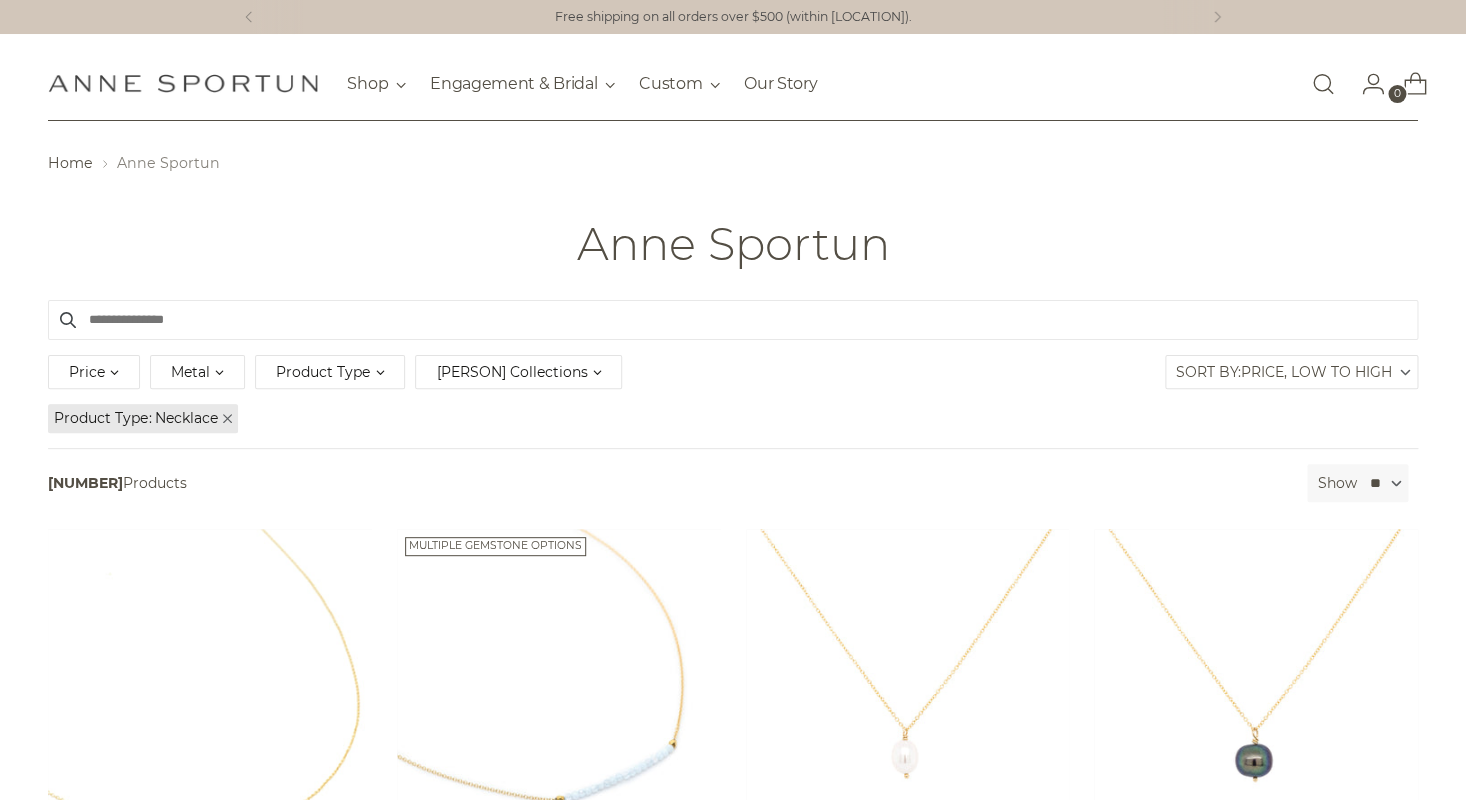 click on "Product Type" at bounding box center [330, 372] 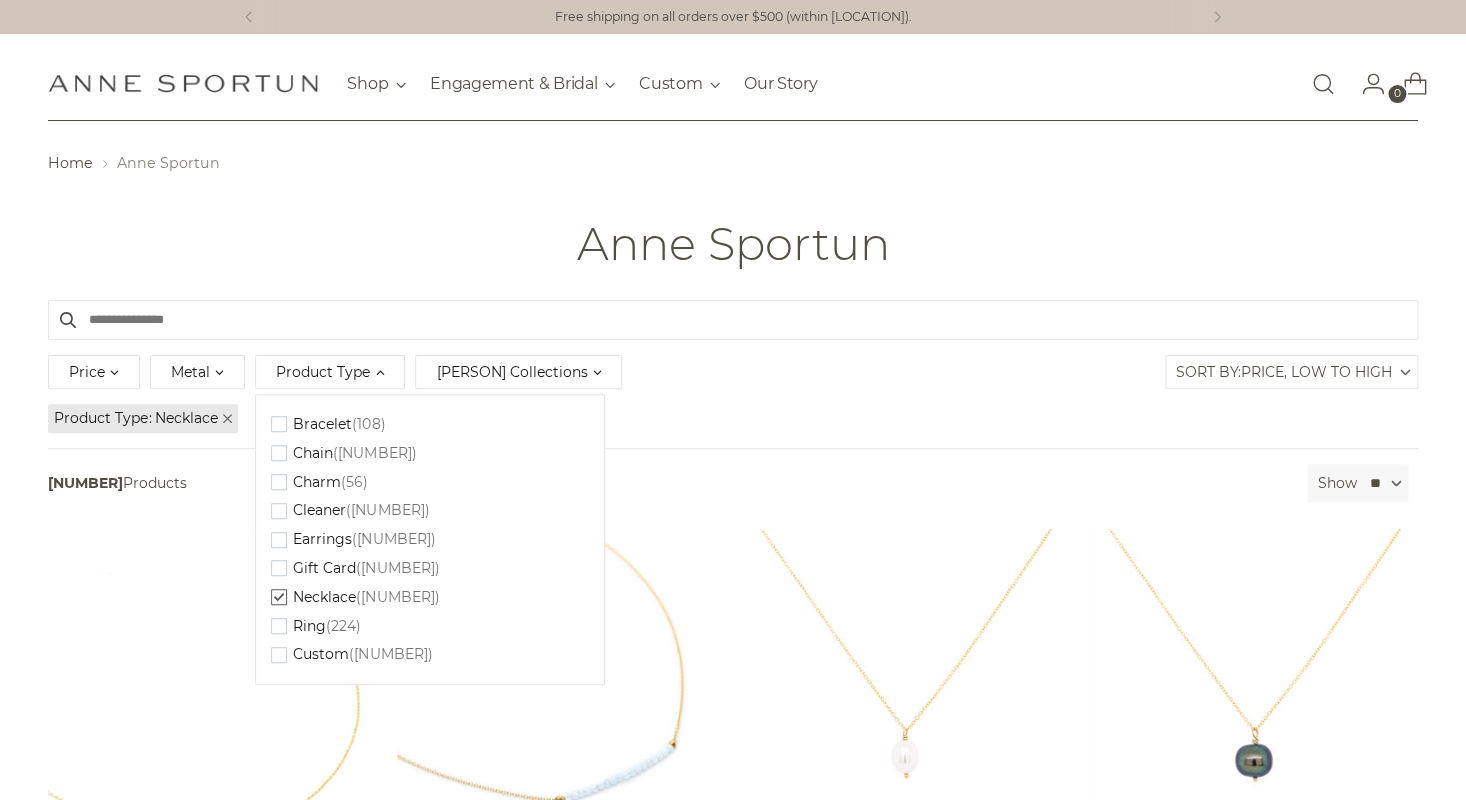 click at bounding box center [279, 597] 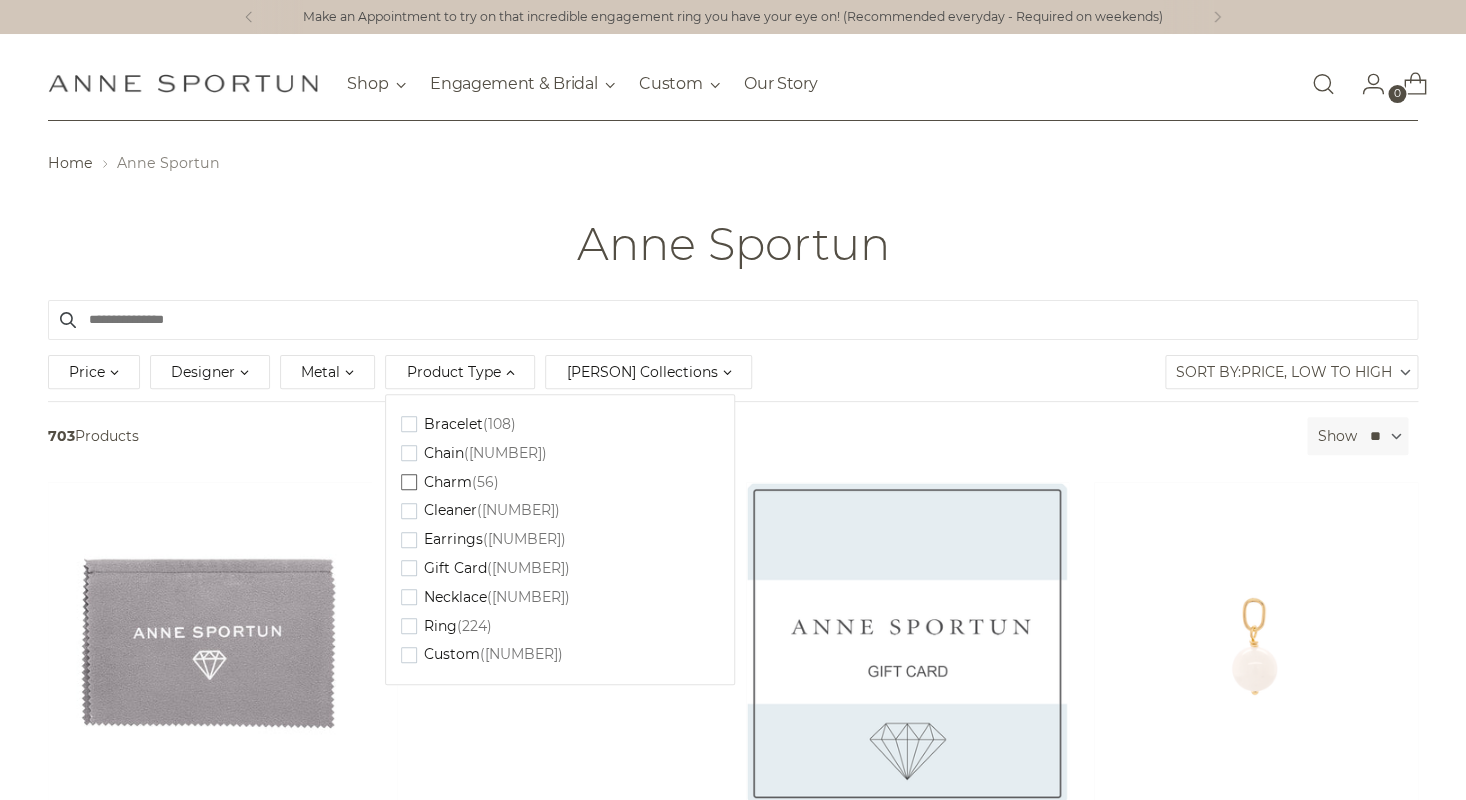 click on "Charm
(56)" at bounding box center [458, 424] 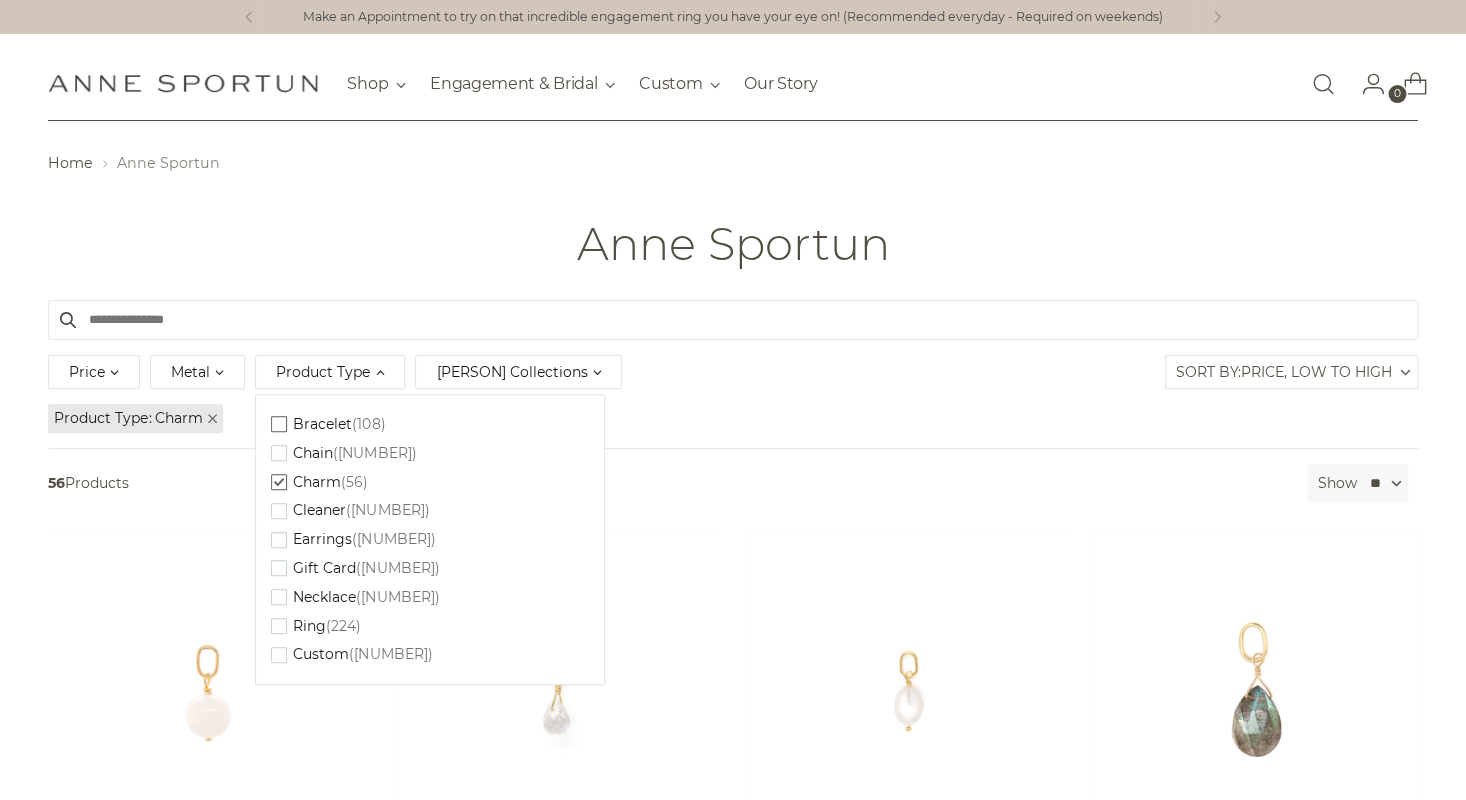 click on "Bracelet
(108)" at bounding box center (328, 424) 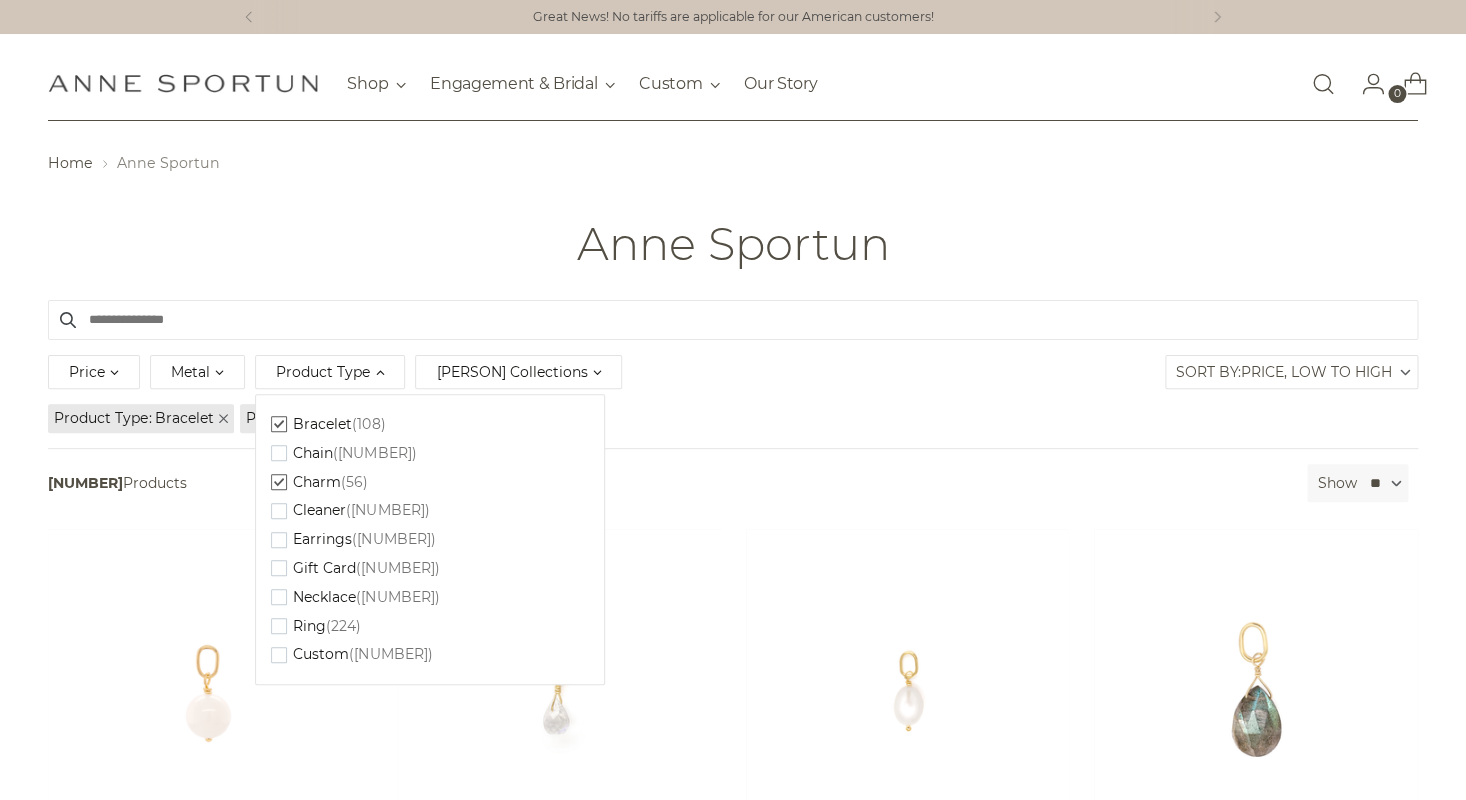click on "Product Type
Bracelet
Product Type
Charm" at bounding box center (732, 418) 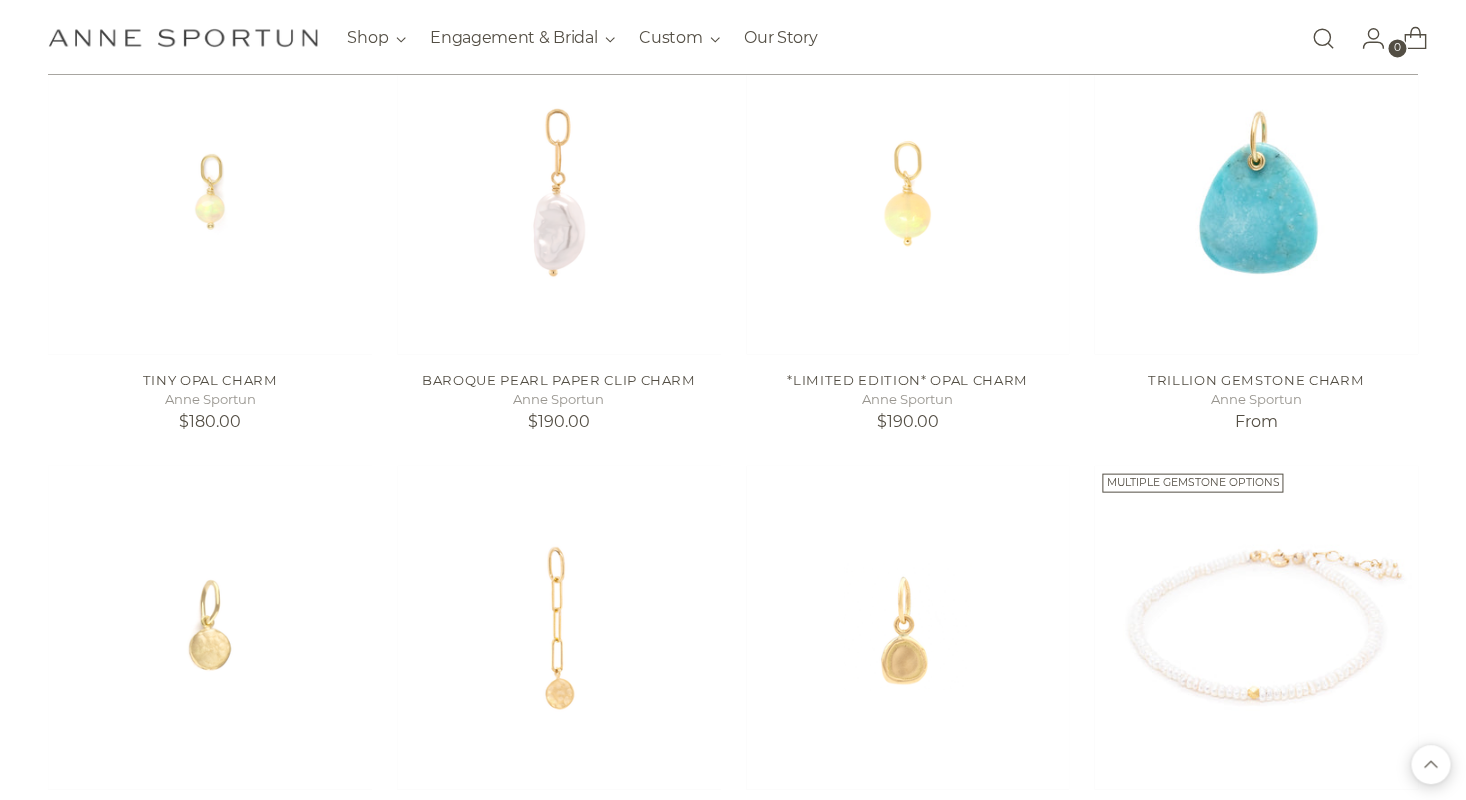 scroll, scrollTop: 1370, scrollLeft: 0, axis: vertical 